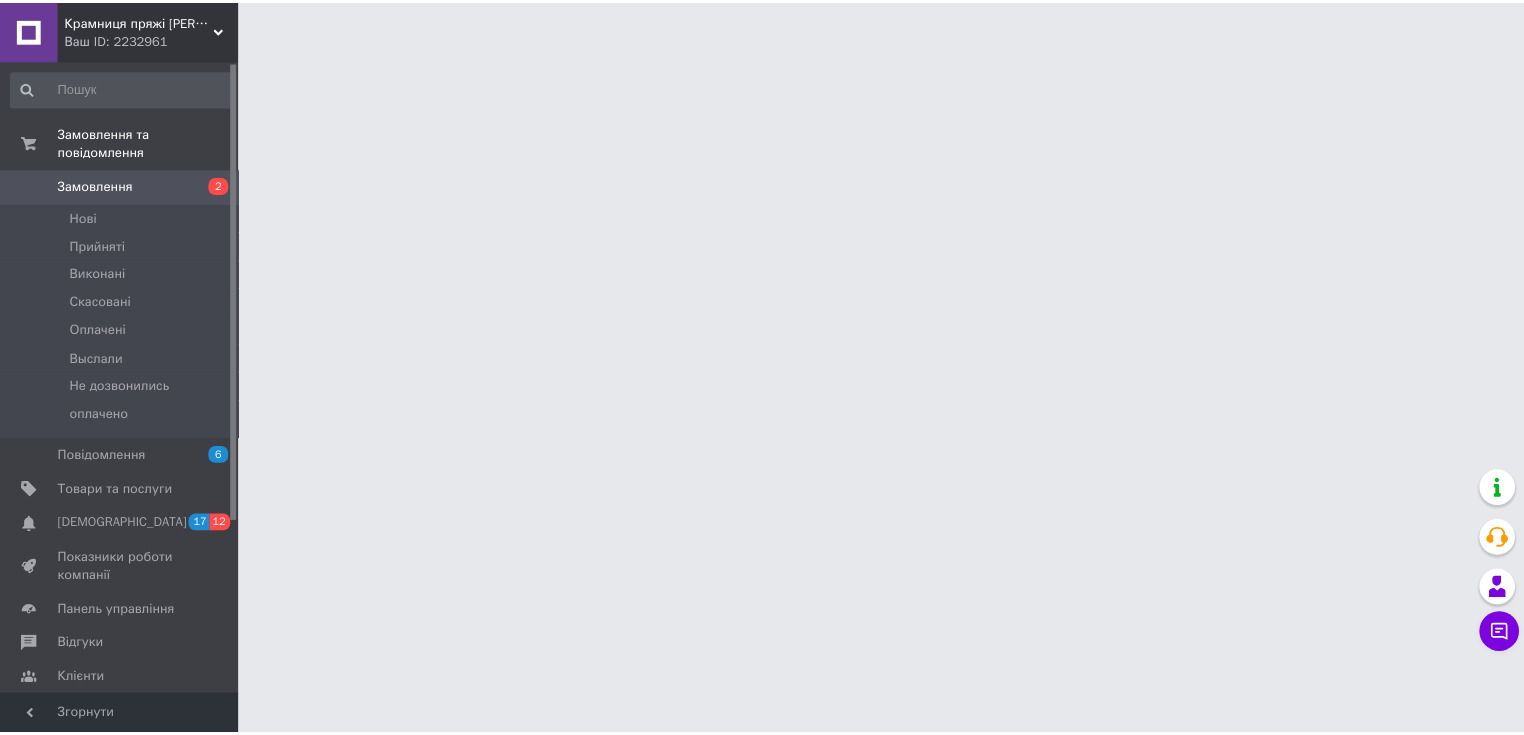scroll, scrollTop: 0, scrollLeft: 0, axis: both 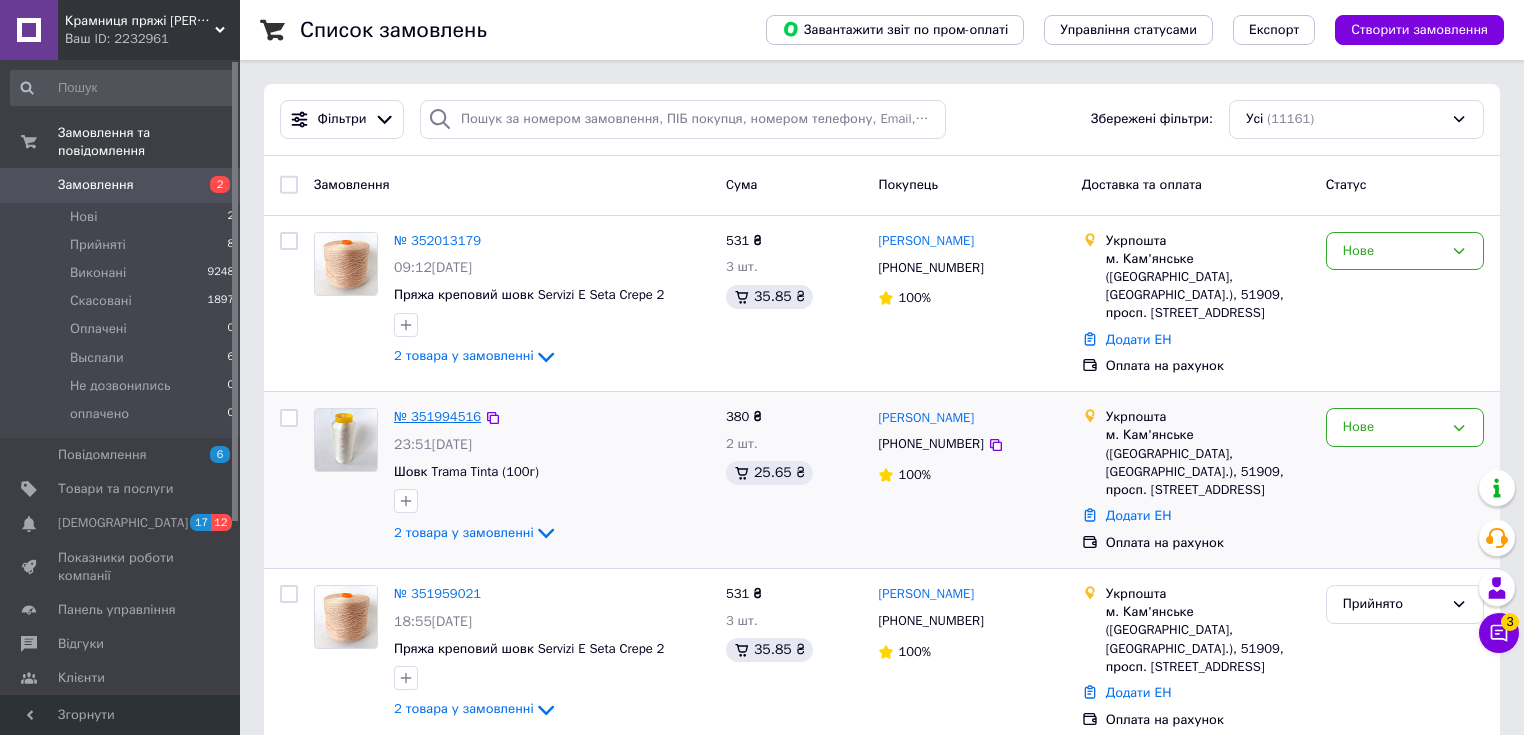 click on "№ 351994516" at bounding box center [437, 416] 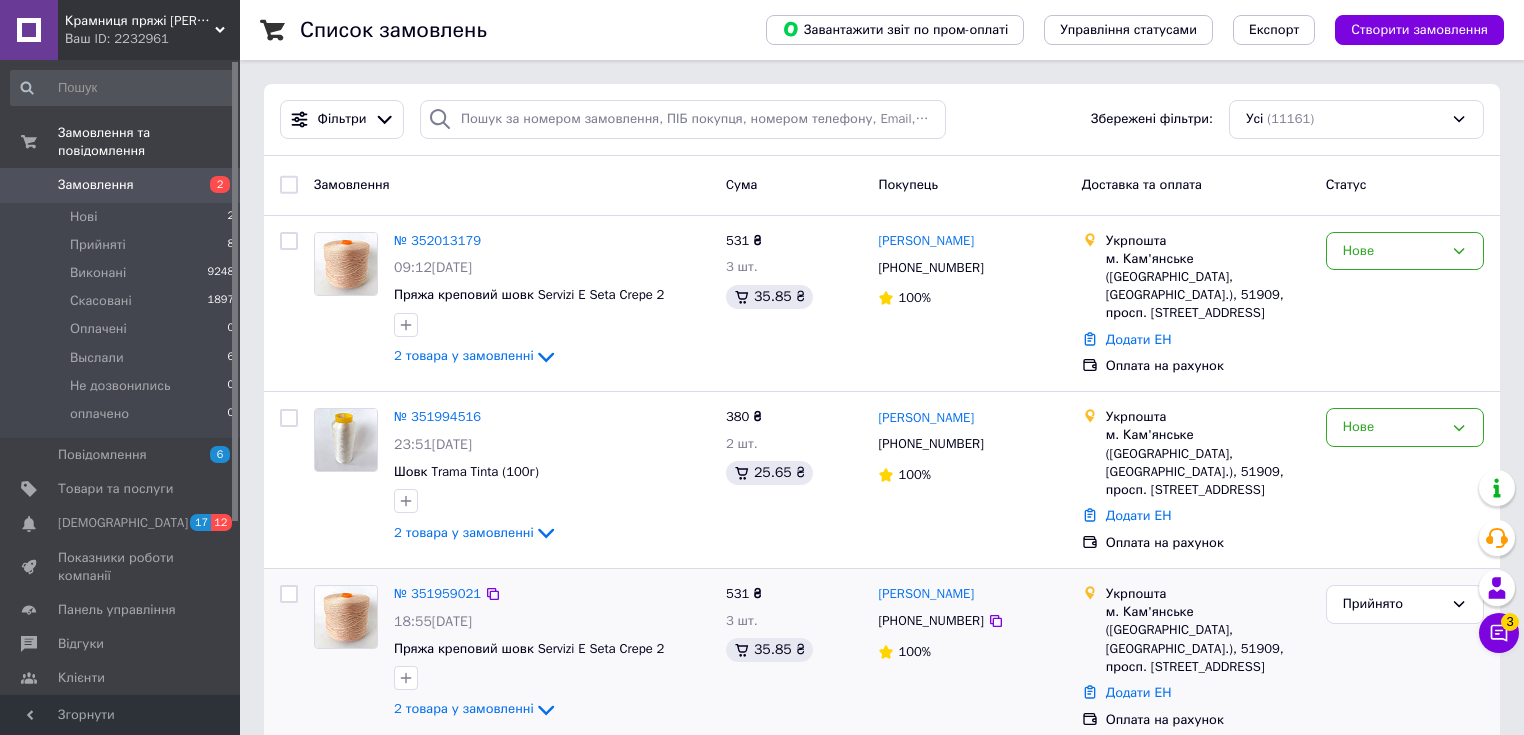 scroll, scrollTop: 160, scrollLeft: 0, axis: vertical 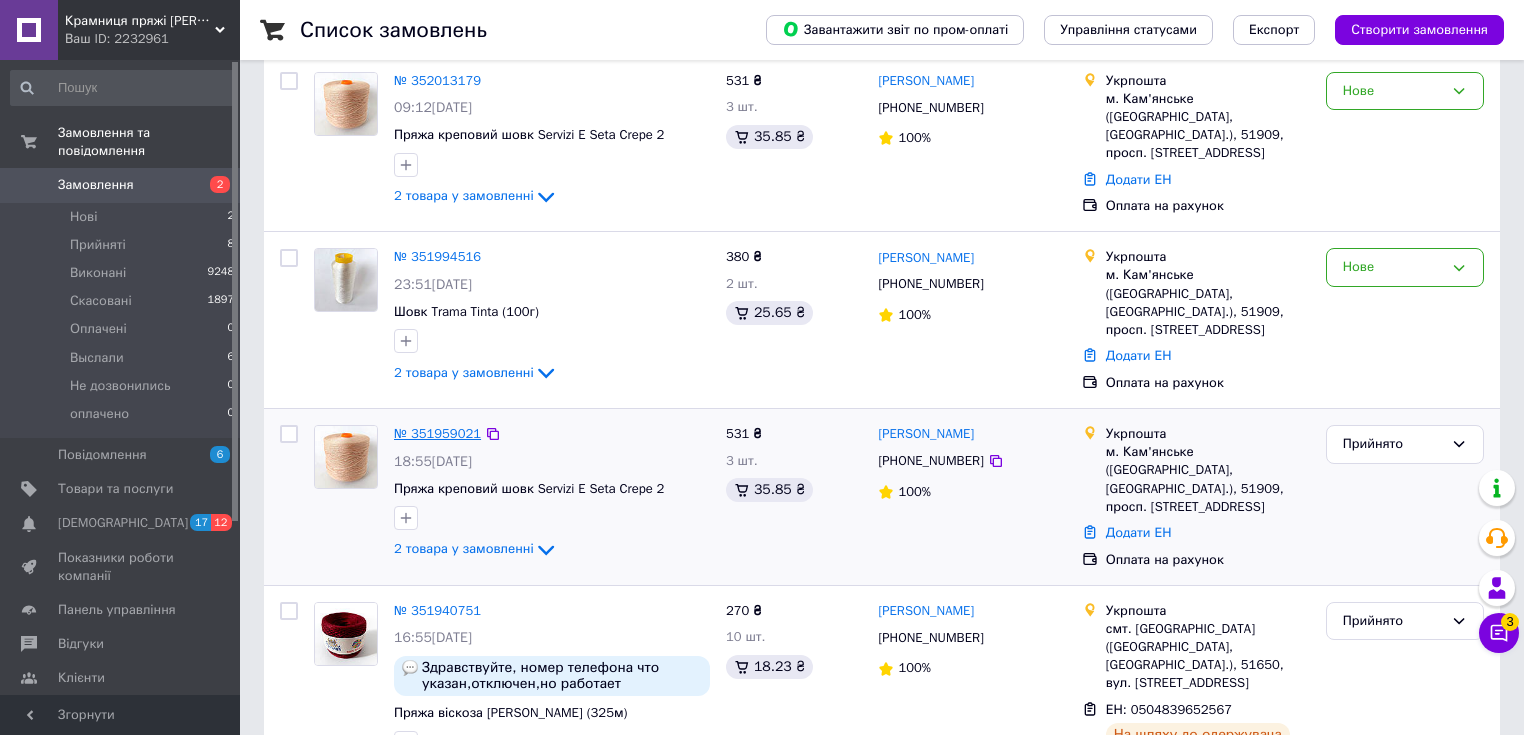 click on "№ 351959021" at bounding box center (437, 433) 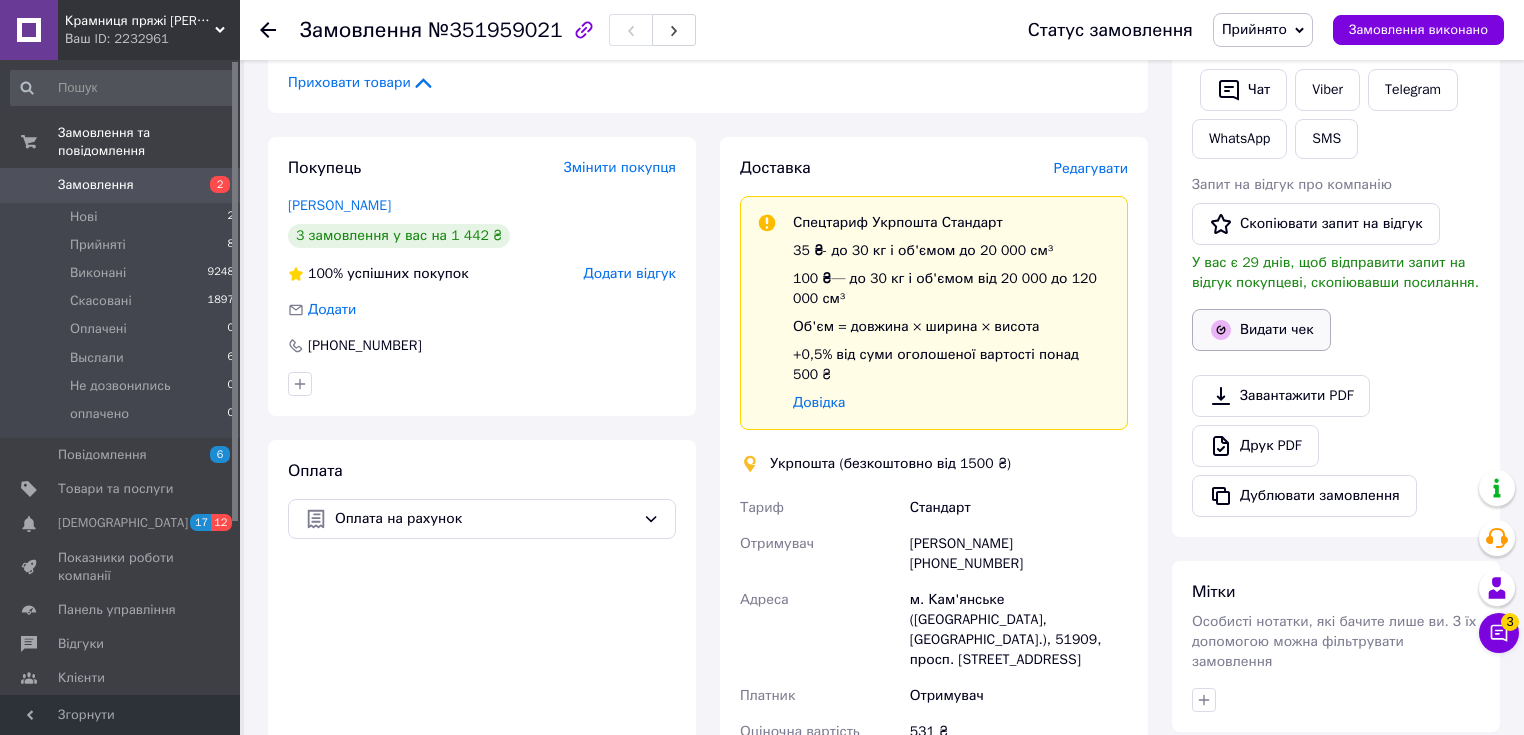 scroll, scrollTop: 400, scrollLeft: 0, axis: vertical 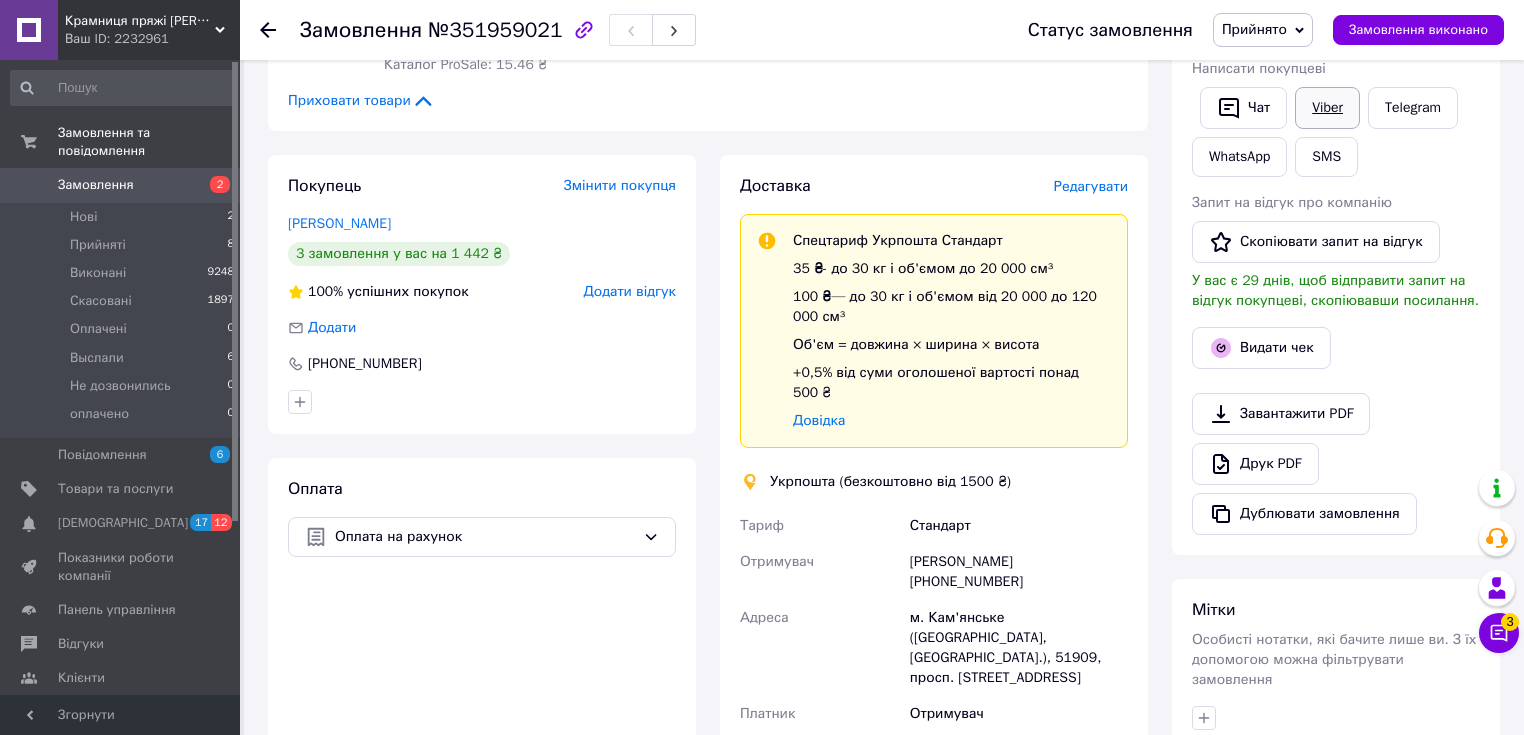 click on "Viber" at bounding box center (1327, 108) 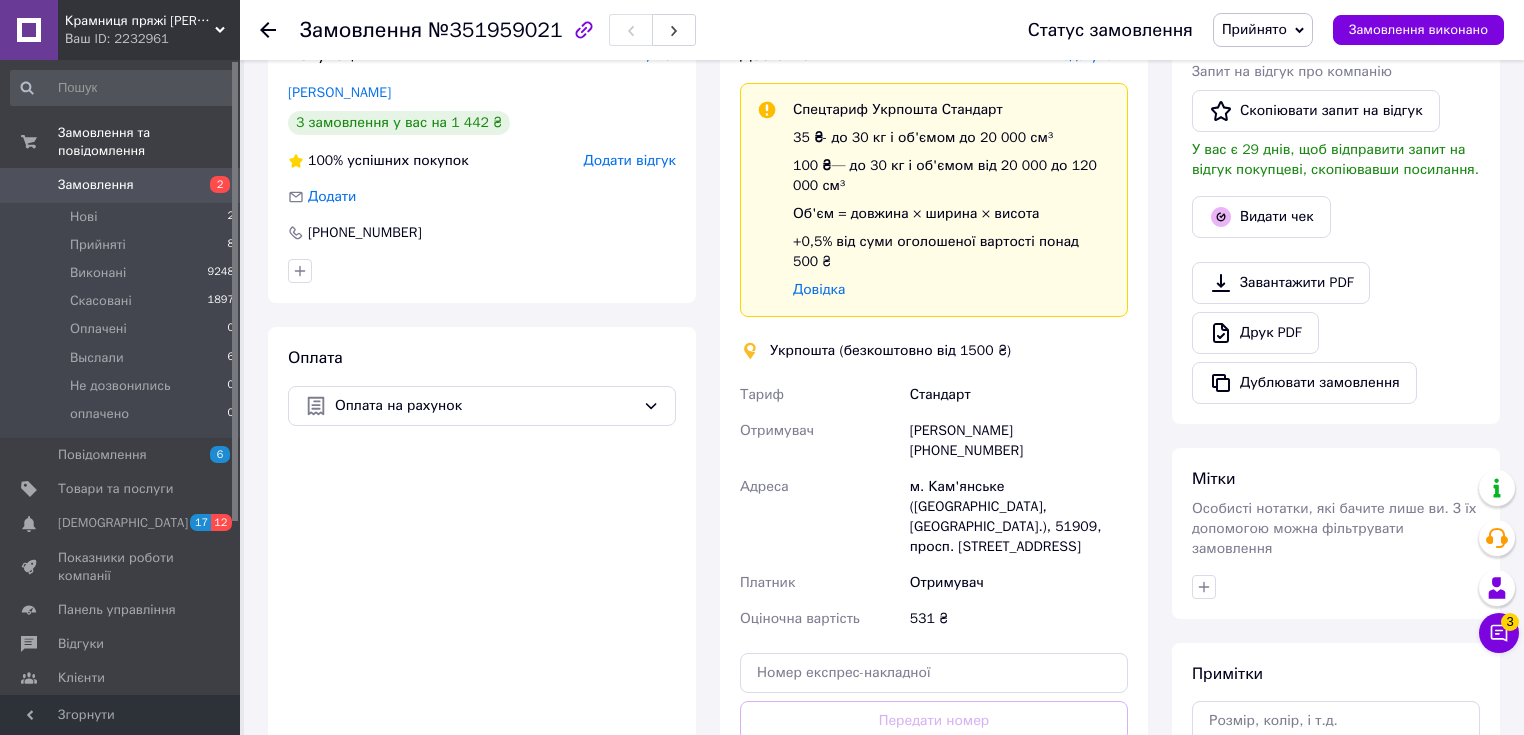 scroll, scrollTop: 640, scrollLeft: 0, axis: vertical 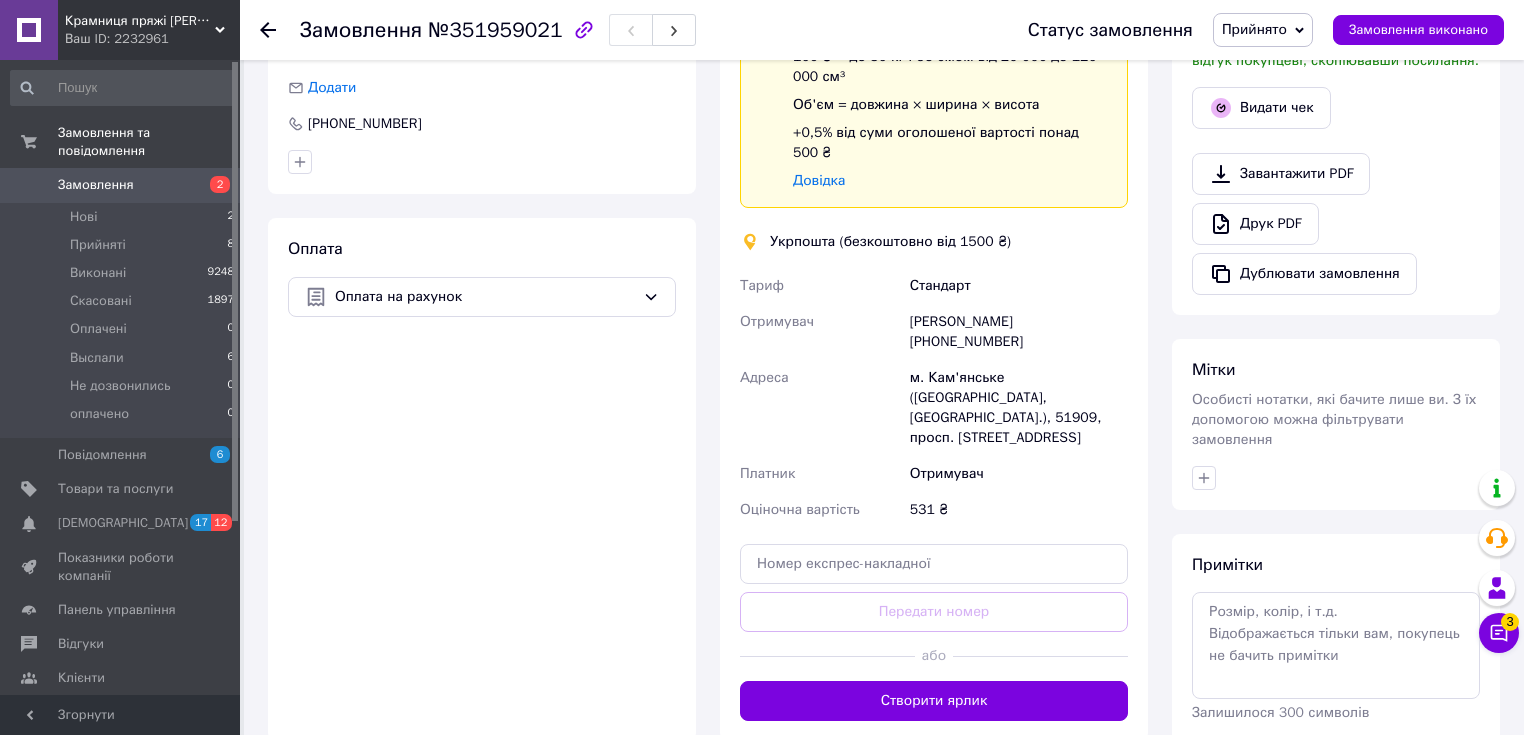 click on "Оплата Оплата на рахунок" at bounding box center (482, 479) 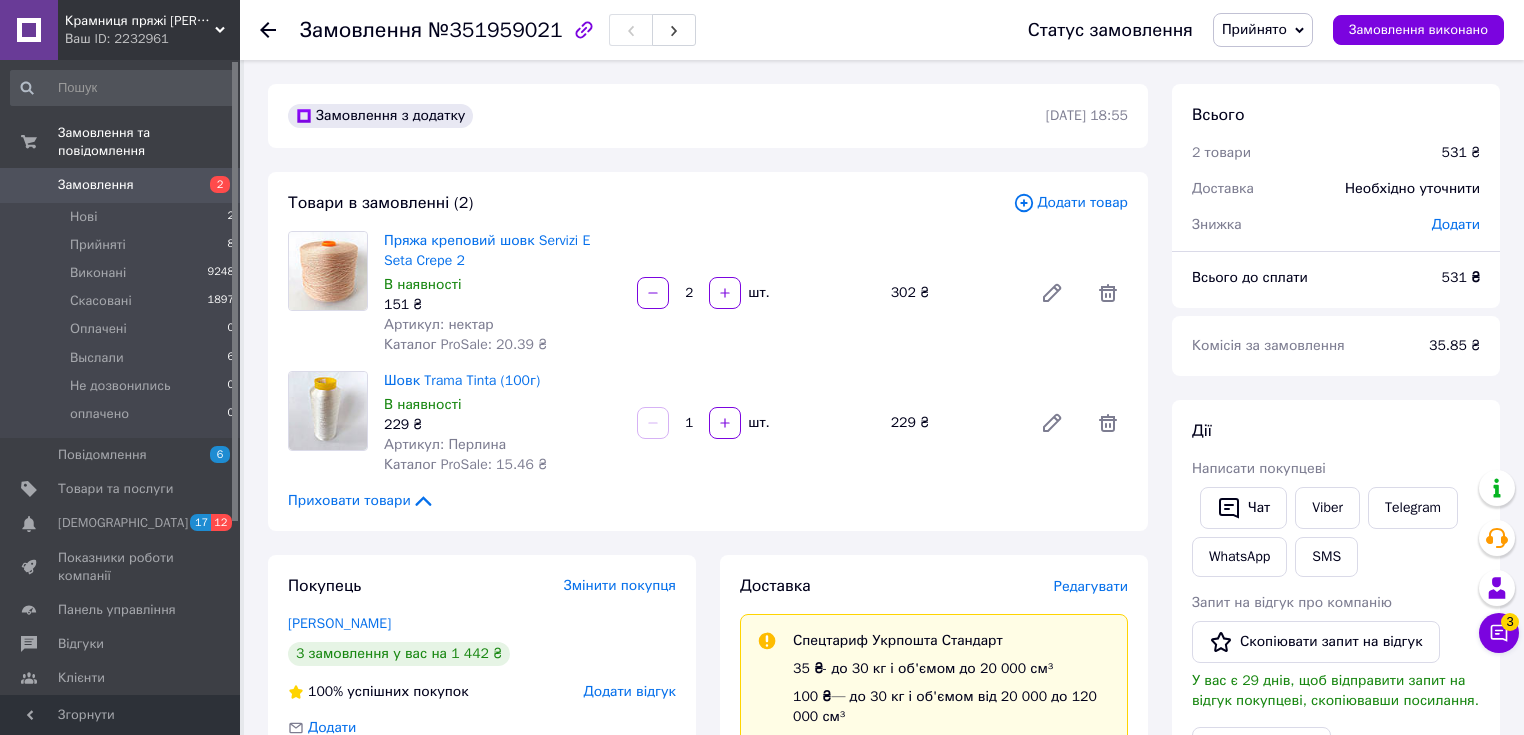 scroll, scrollTop: 80, scrollLeft: 0, axis: vertical 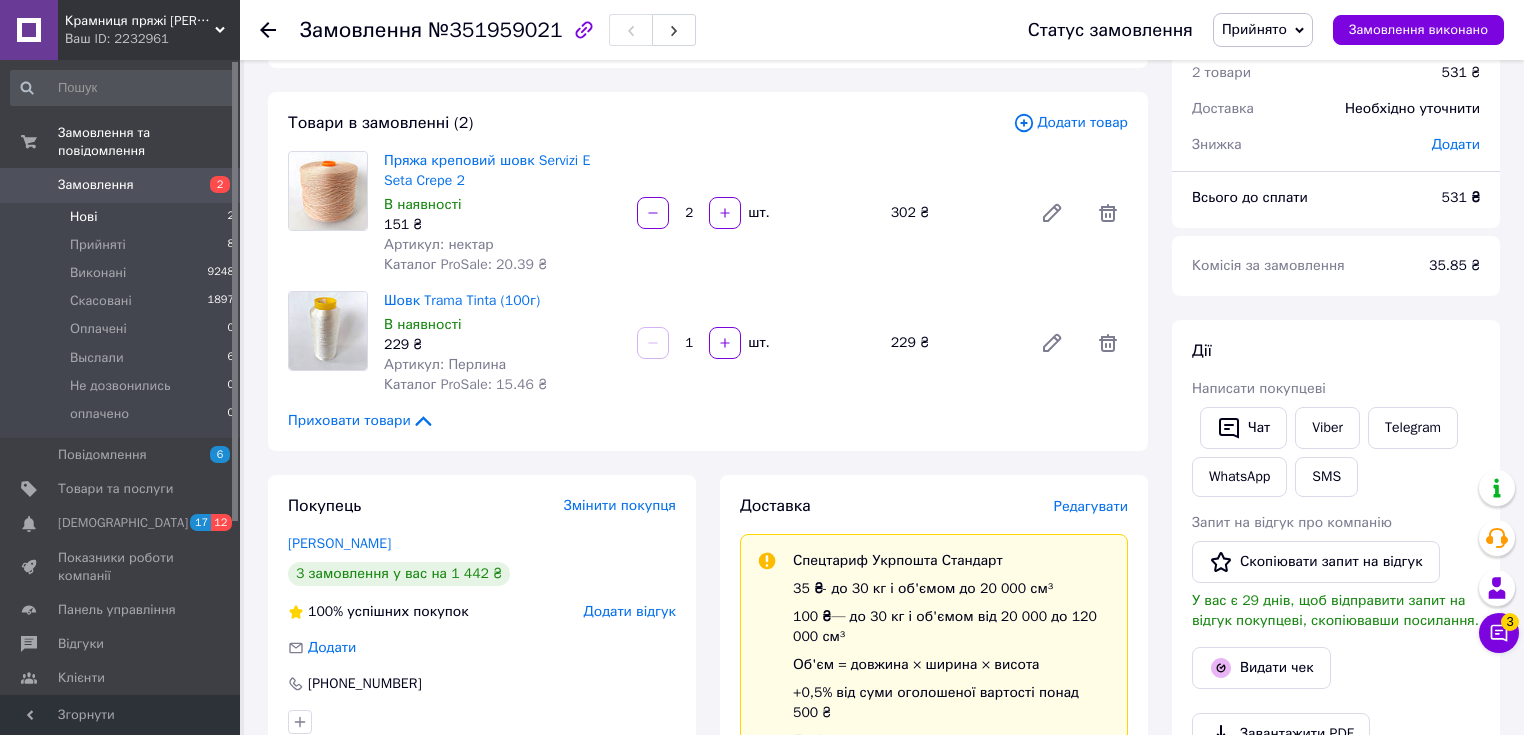 click on "Нові" at bounding box center (83, 217) 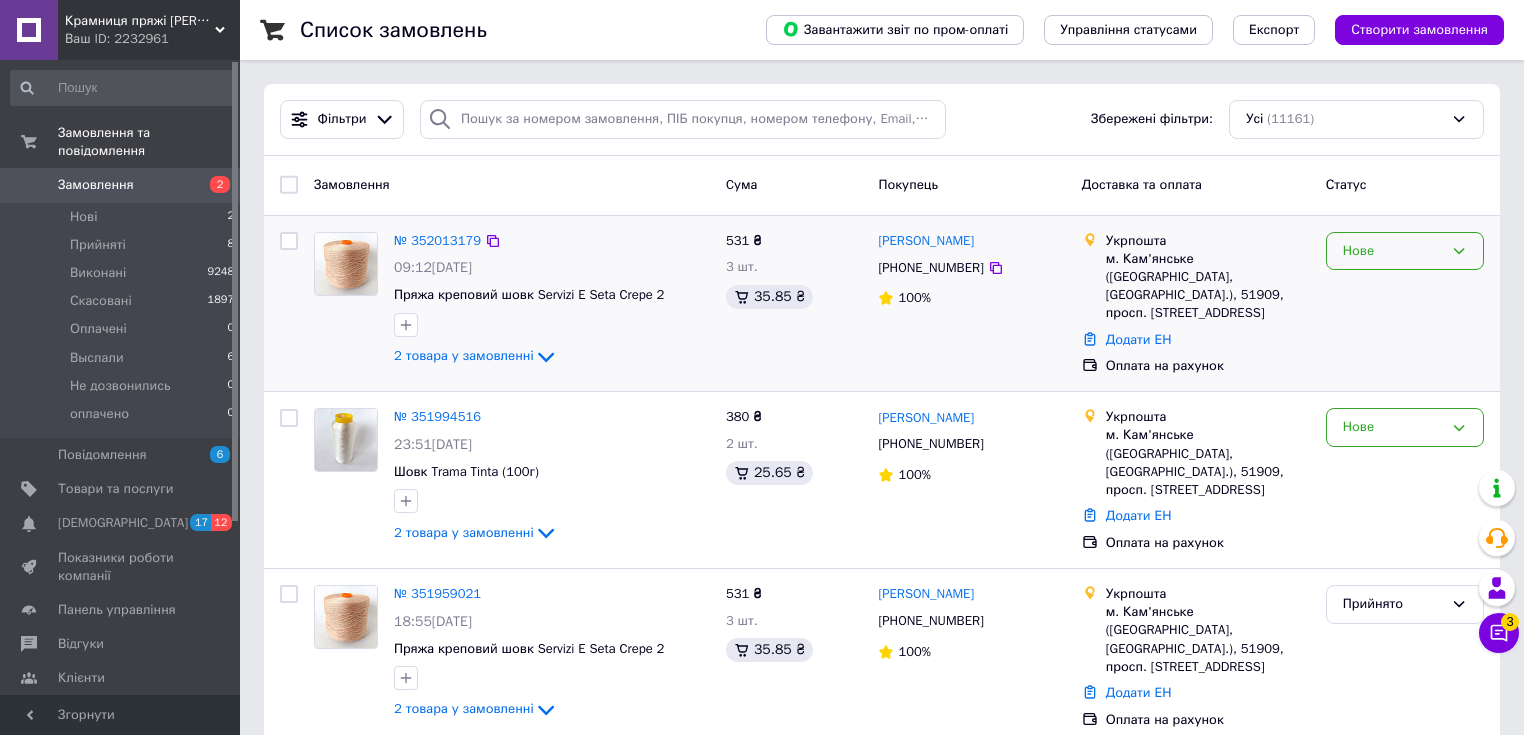 click on "Нове" at bounding box center [1393, 251] 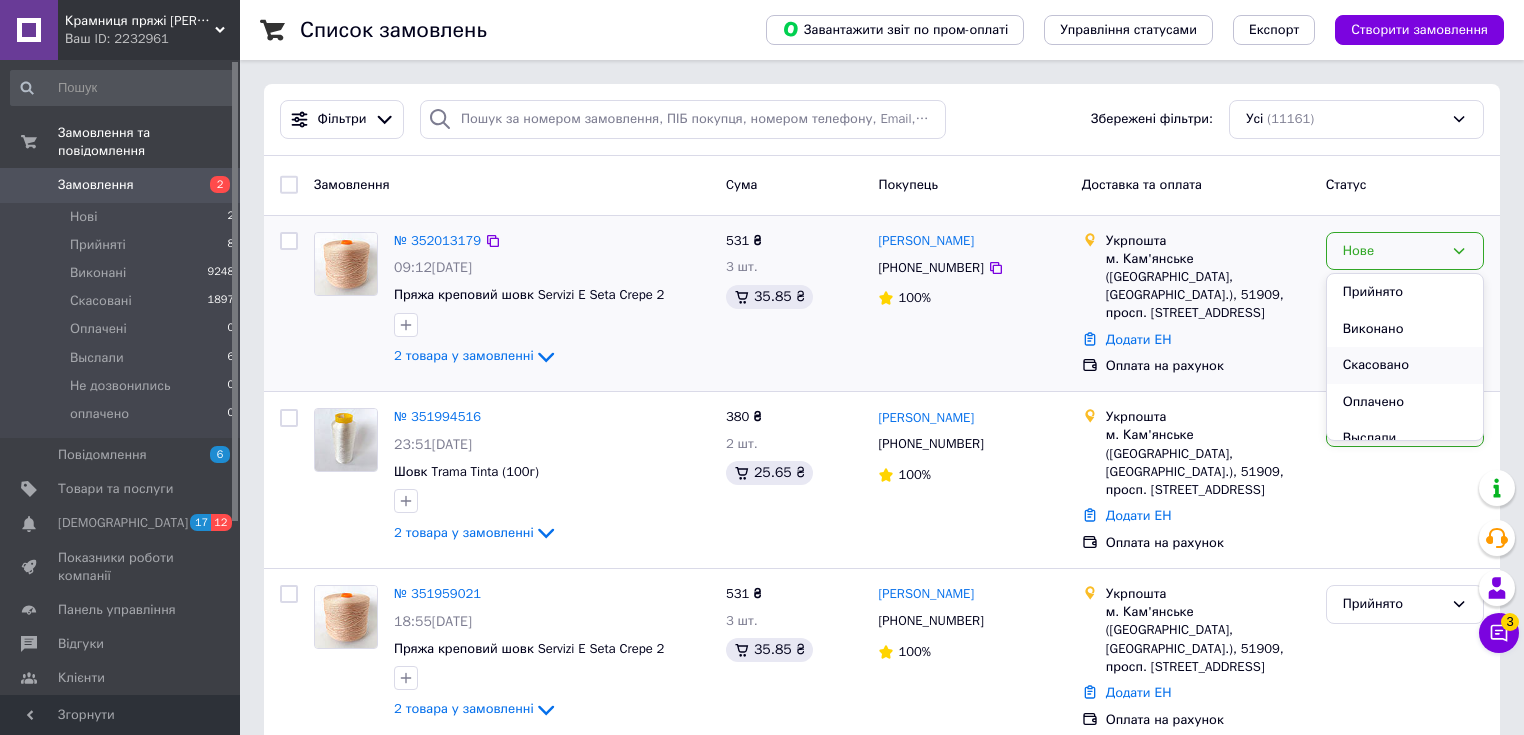 click on "Скасовано" at bounding box center [1405, 365] 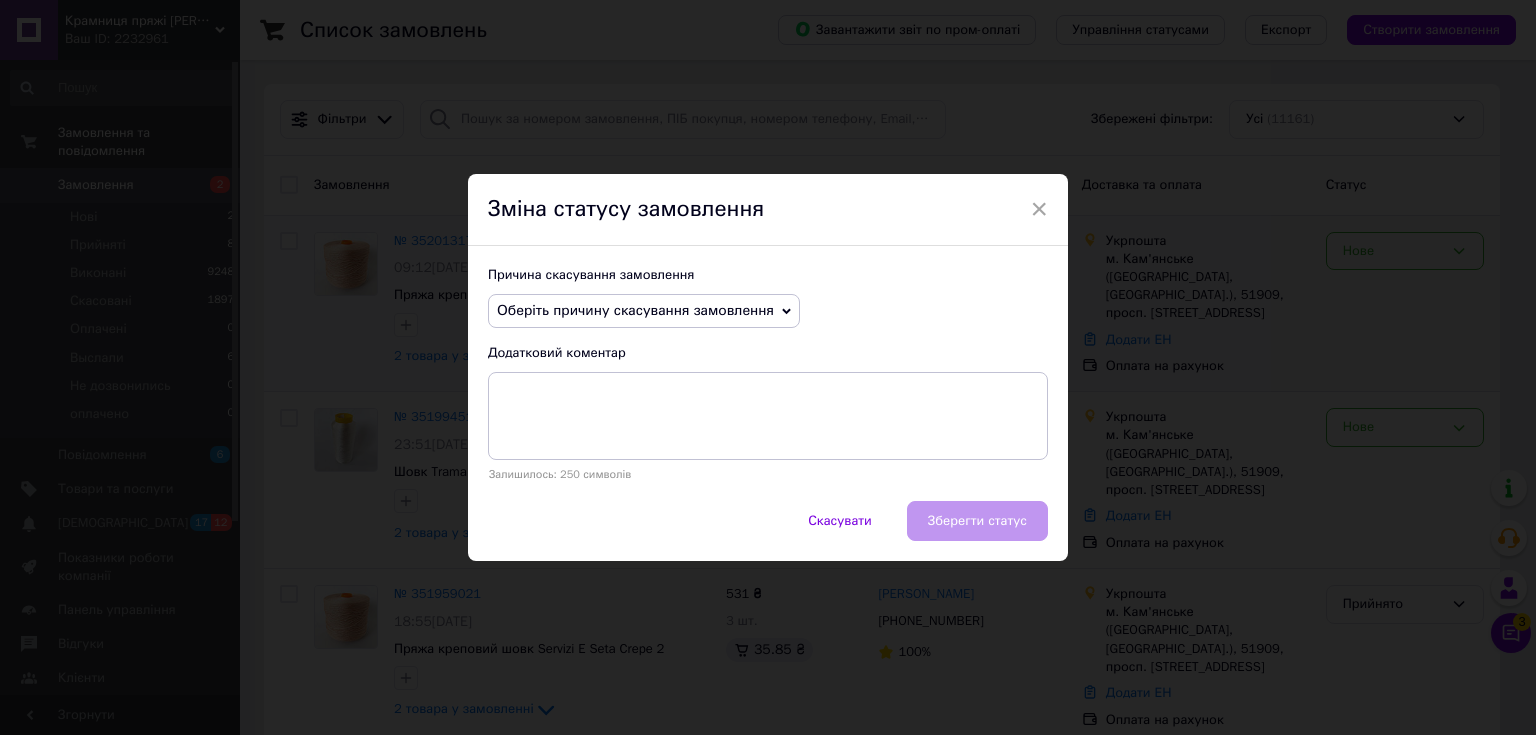 click on "Оберіть причину скасування замовлення" at bounding box center (635, 310) 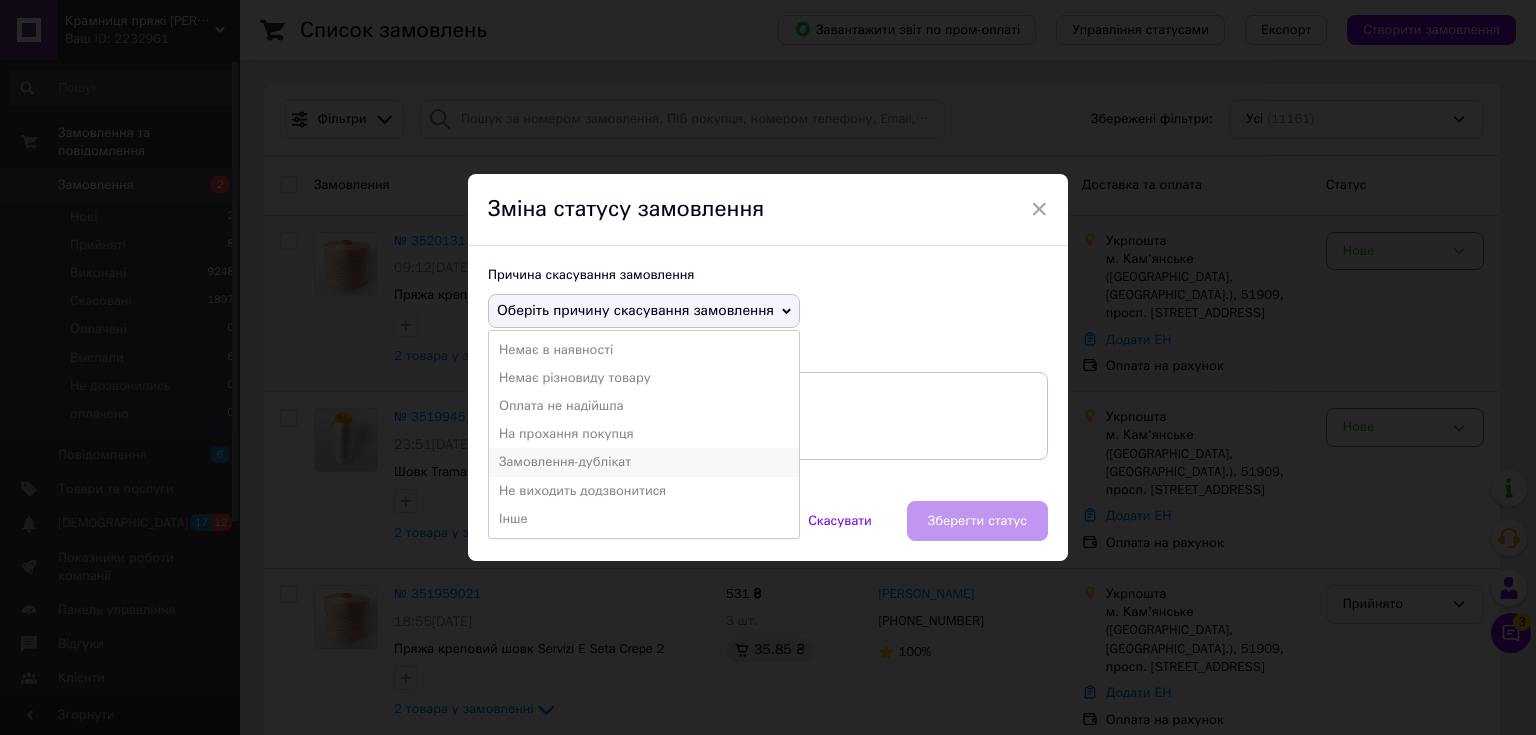click on "Замовлення-дублікат" at bounding box center [644, 462] 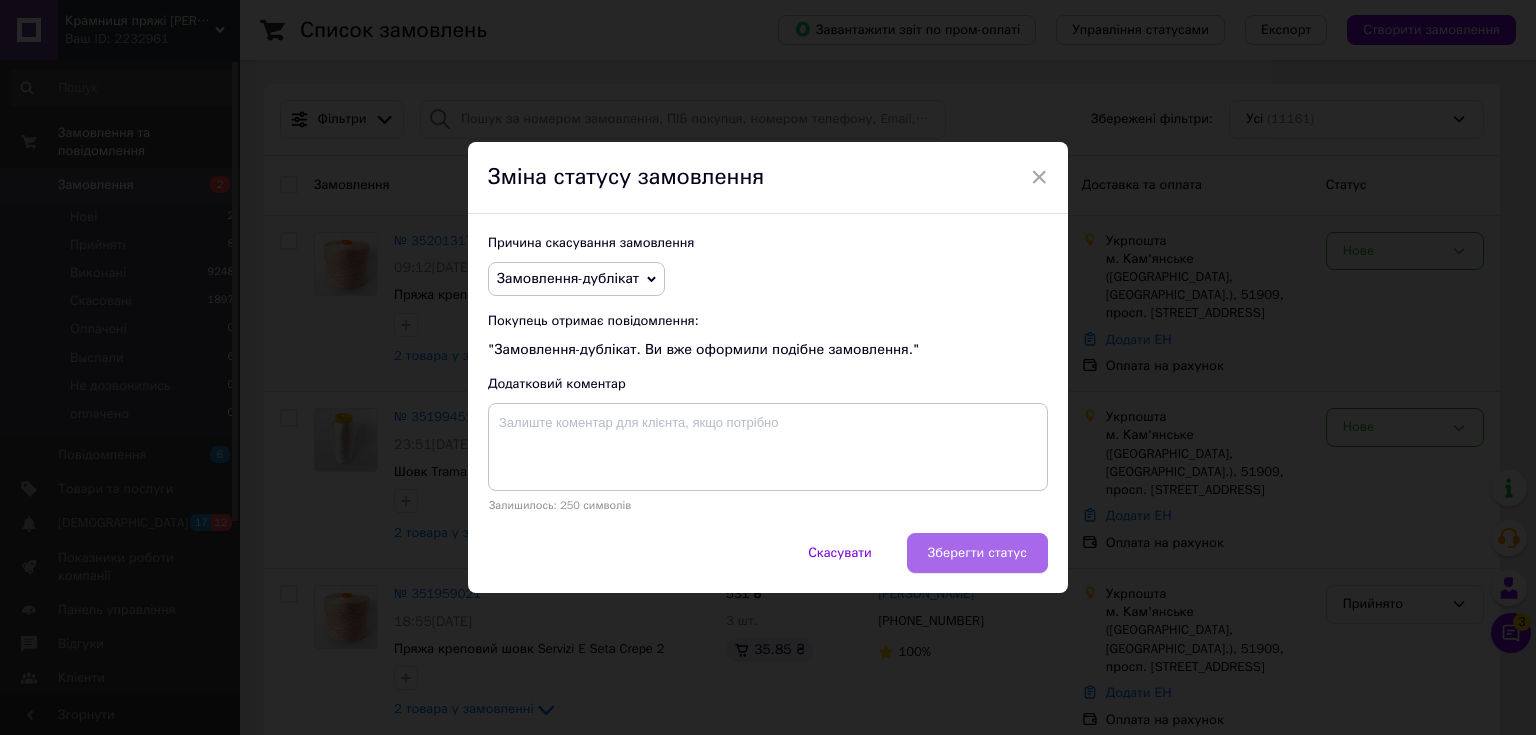 click on "Зберегти статус" at bounding box center (977, 553) 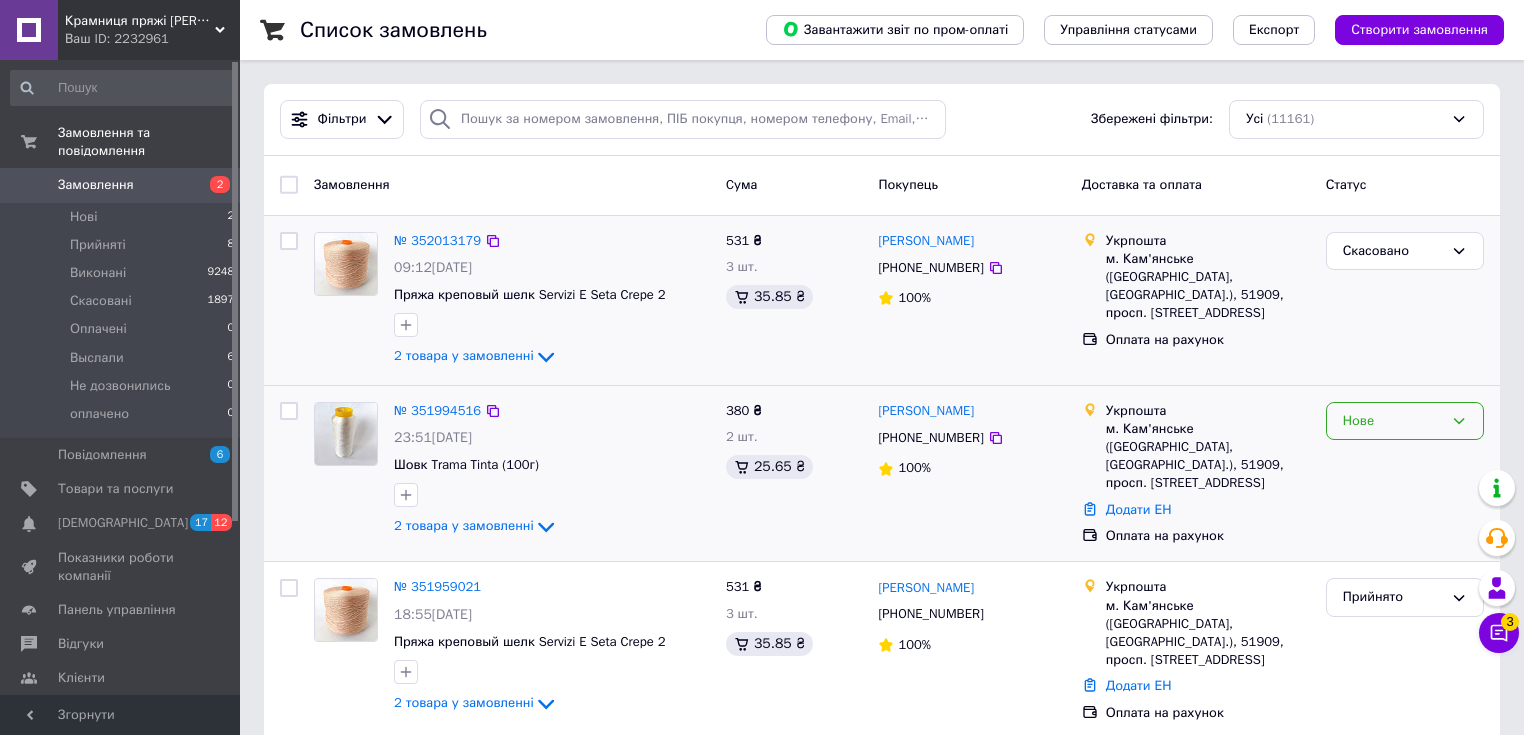 click on "Нове" at bounding box center (1393, 421) 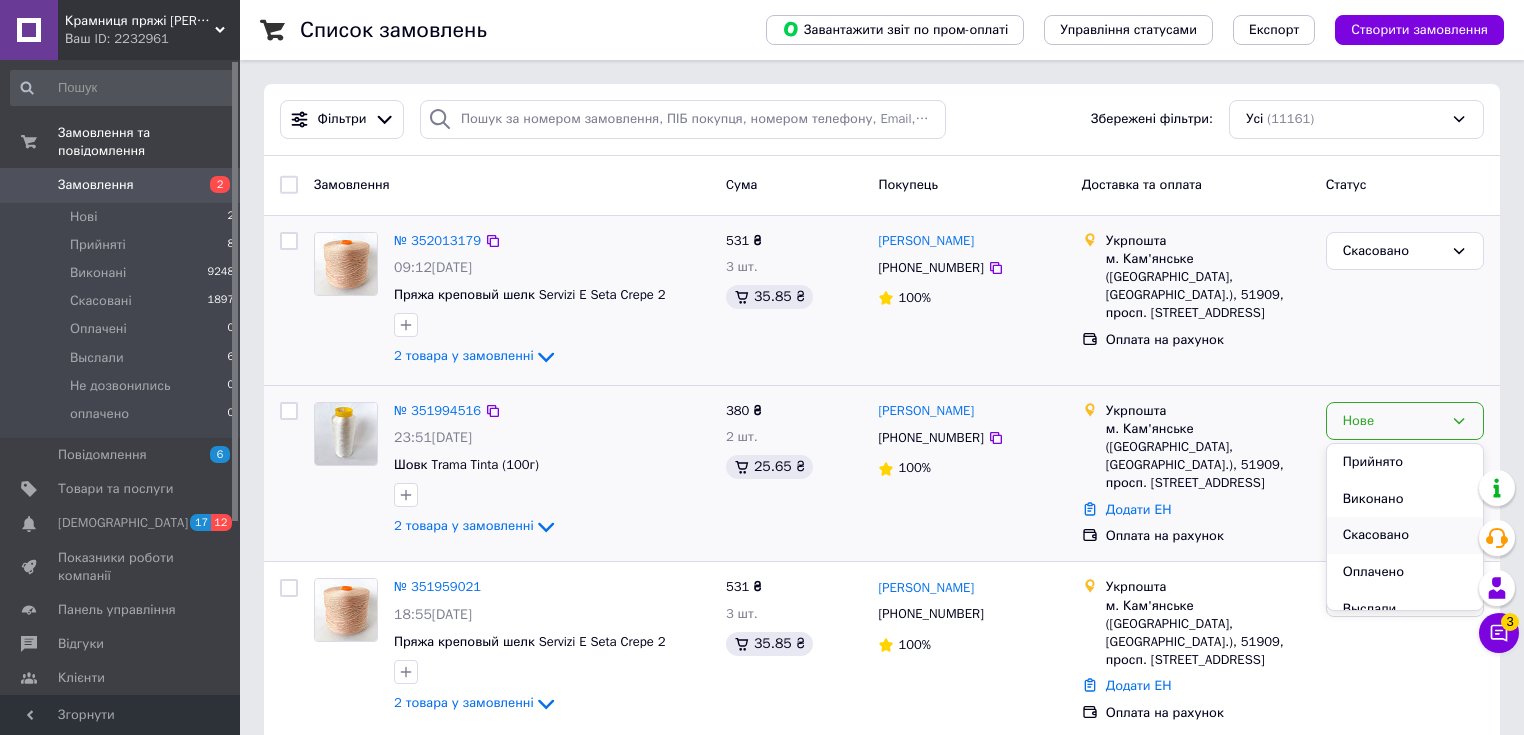 click on "Скасовано" at bounding box center (1405, 535) 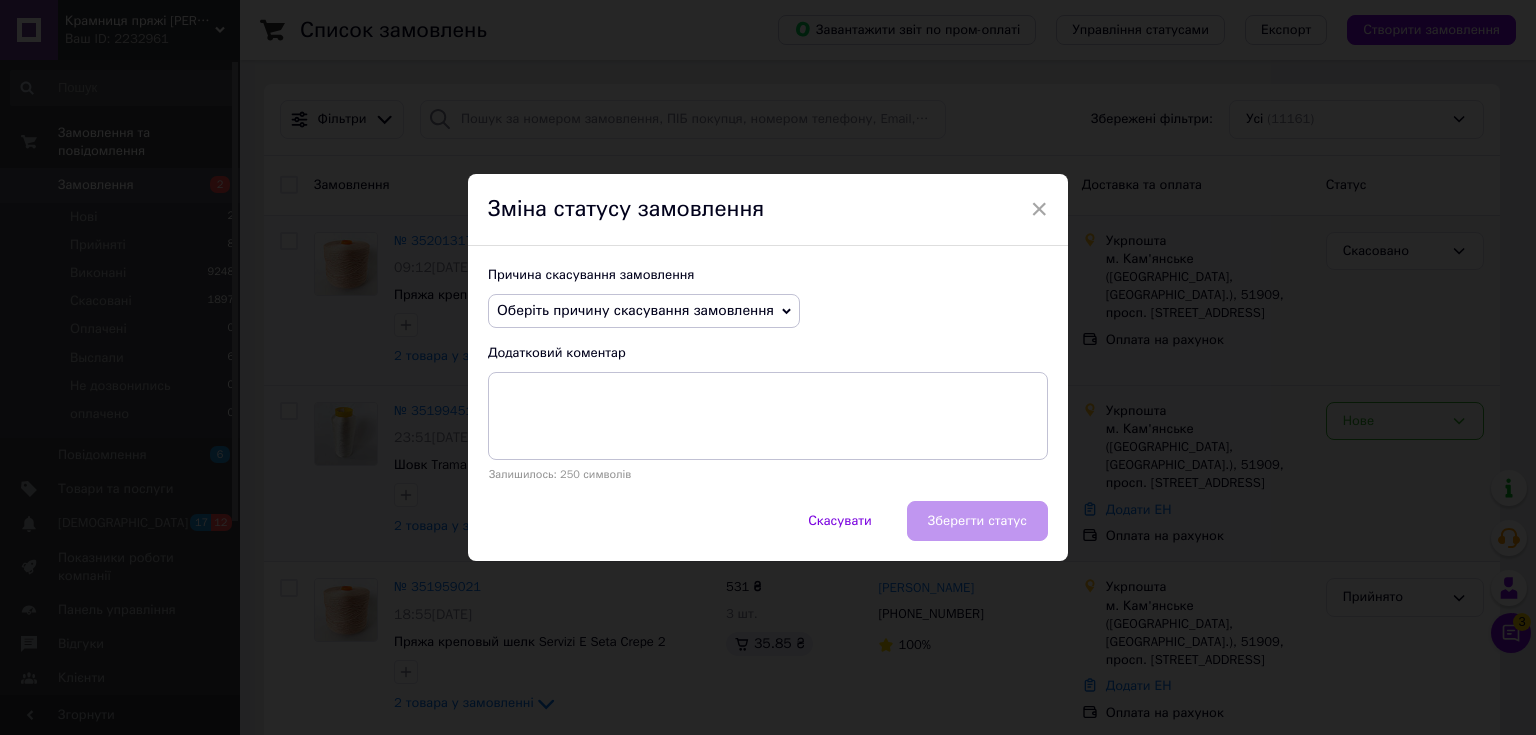 click on "Оберіть причину скасування замовлення" at bounding box center [635, 310] 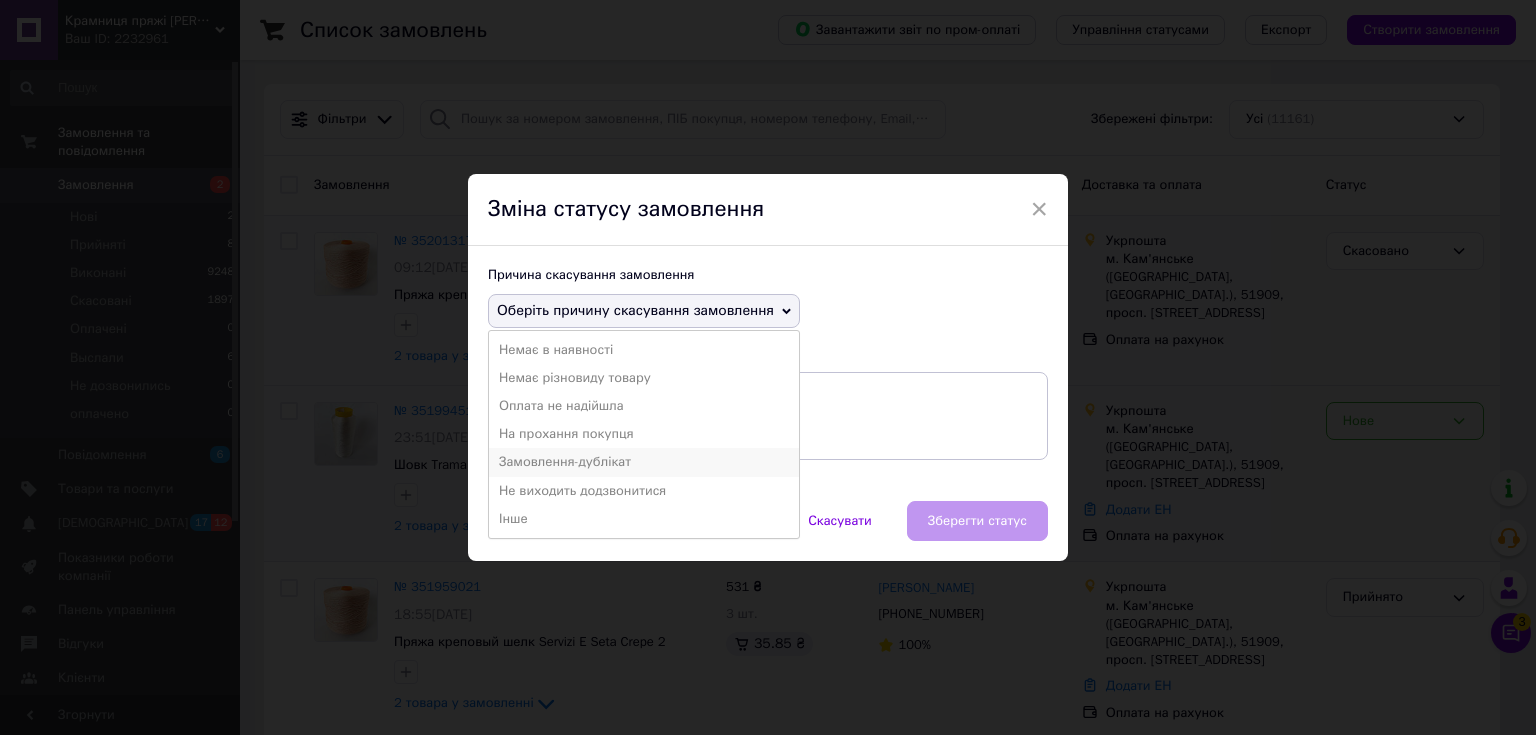 click on "Замовлення-дублікат" at bounding box center [644, 462] 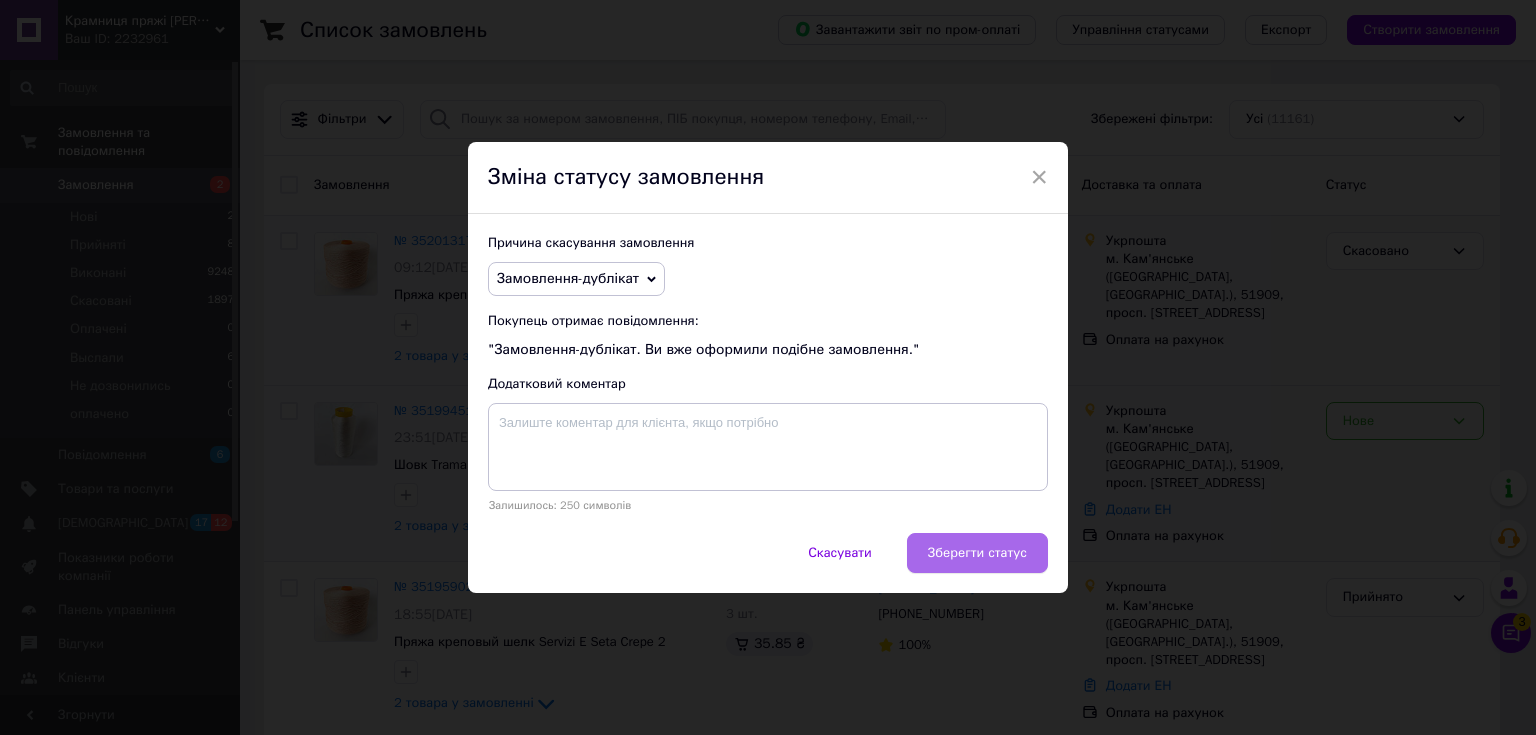 click on "Зберегти статус" at bounding box center (977, 553) 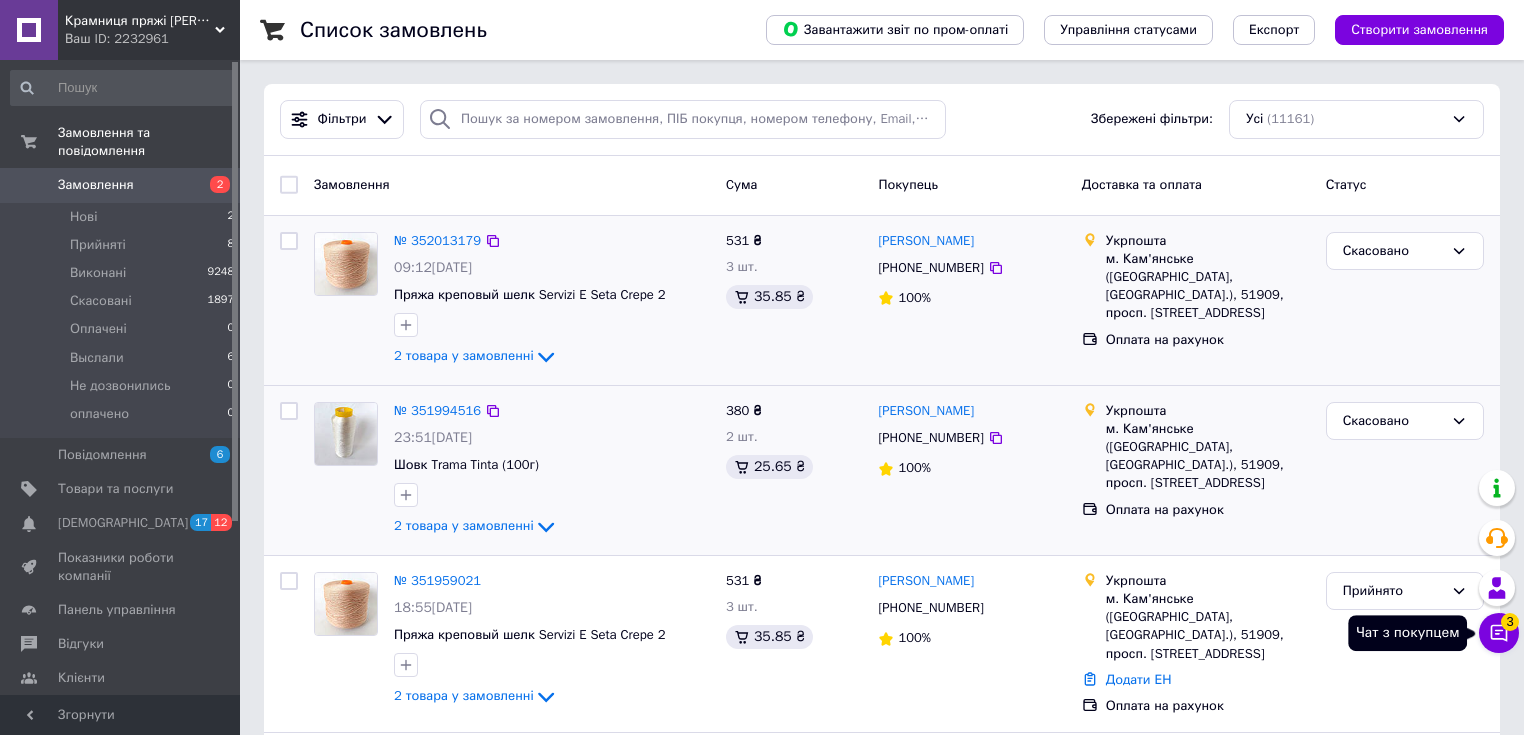 click 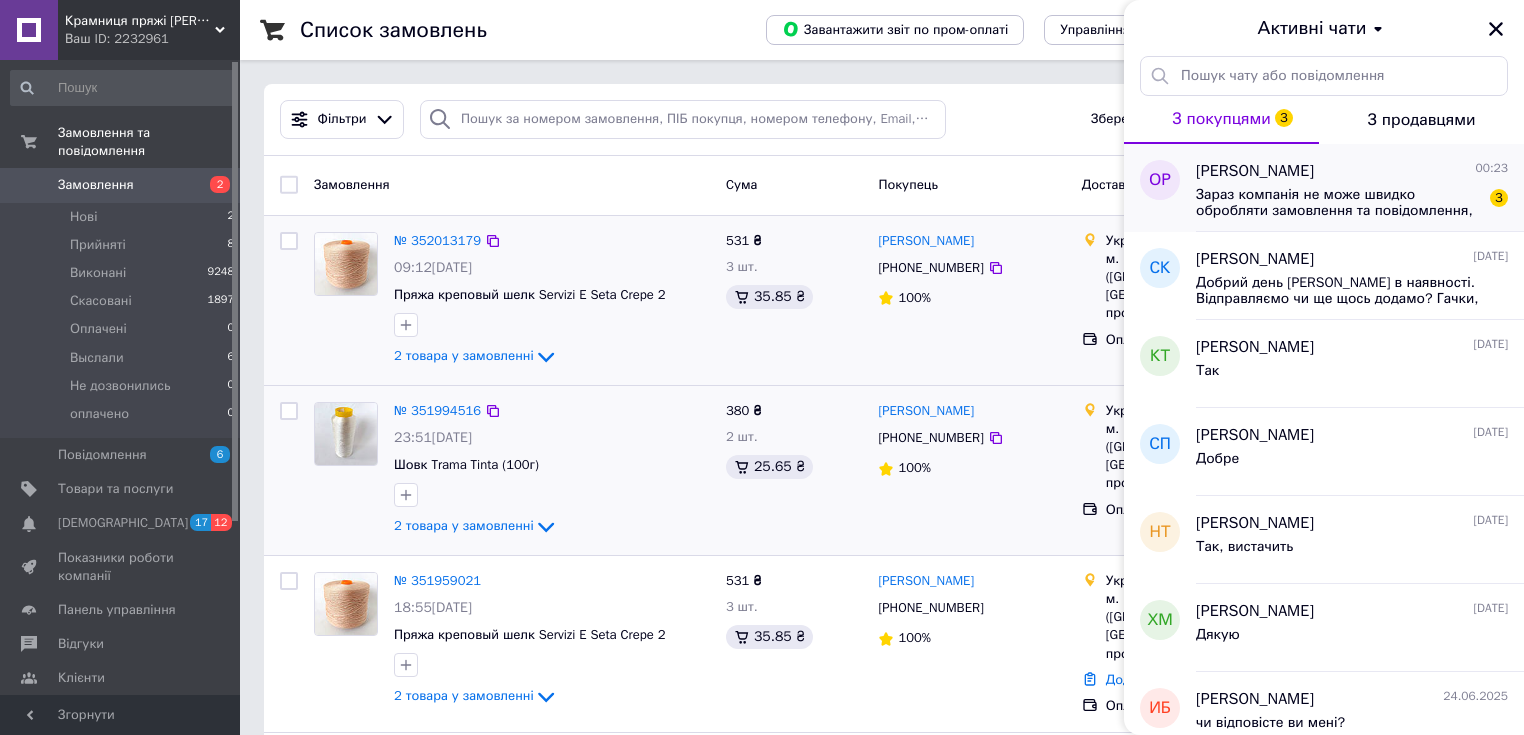 click on "Зараз компанія не може швидко обробляти замовлення та повідомлення,
оскільки за її графіком роботи сьогодні вихідний. Ваша заявка буде оброблена в найближчий робочий день." at bounding box center [1338, 203] 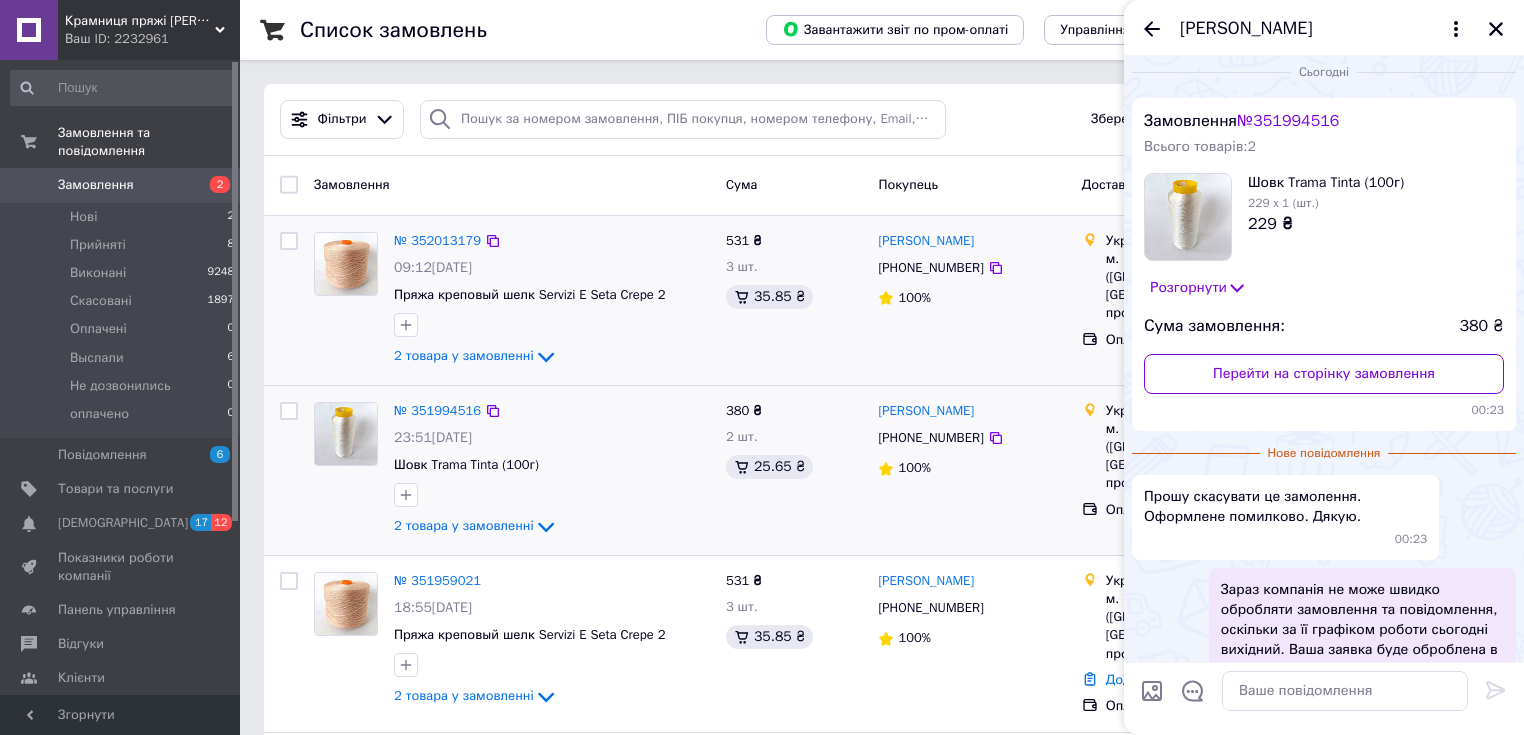 scroll, scrollTop: 0, scrollLeft: 0, axis: both 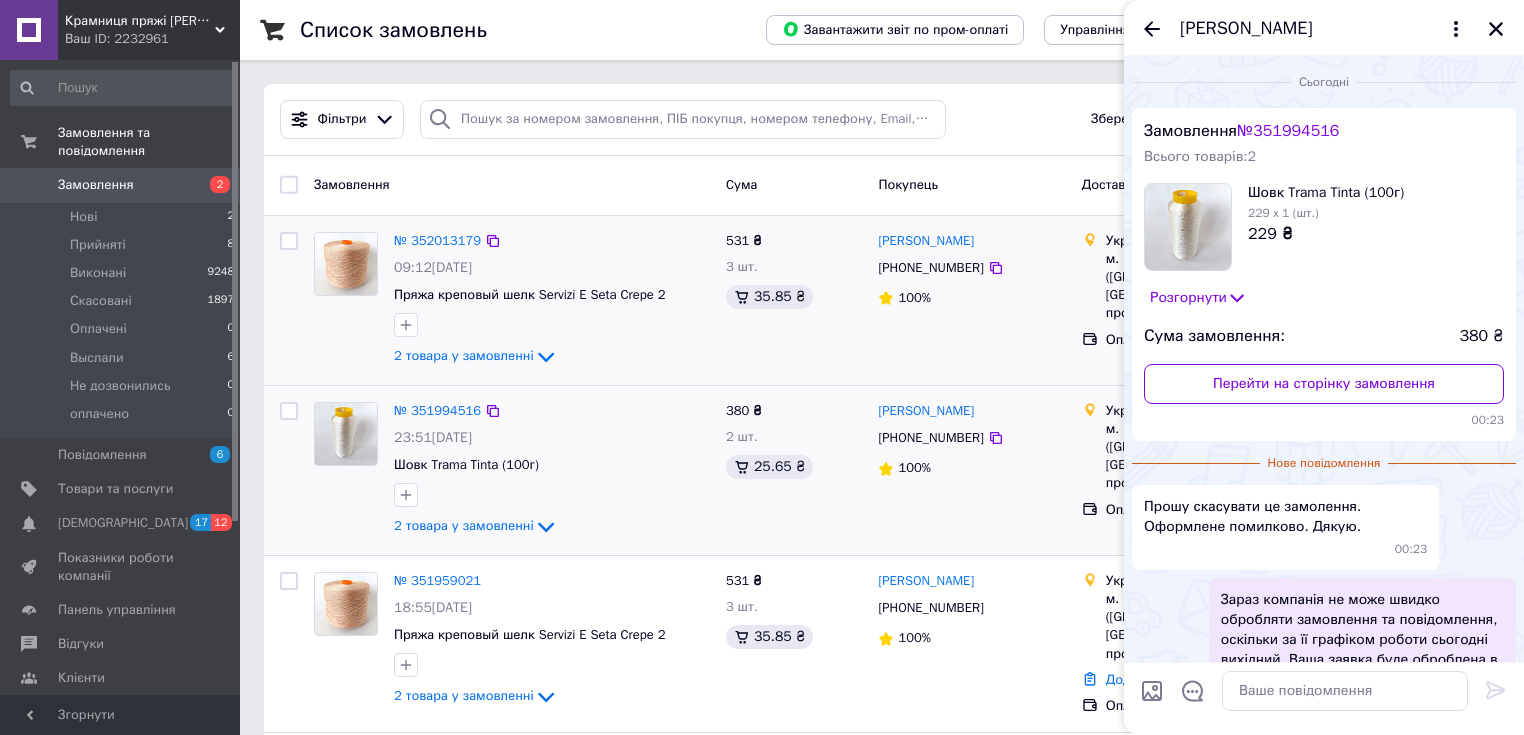 click on "[PERSON_NAME] [PHONE_NUMBER] 100%" at bounding box center (971, 470) 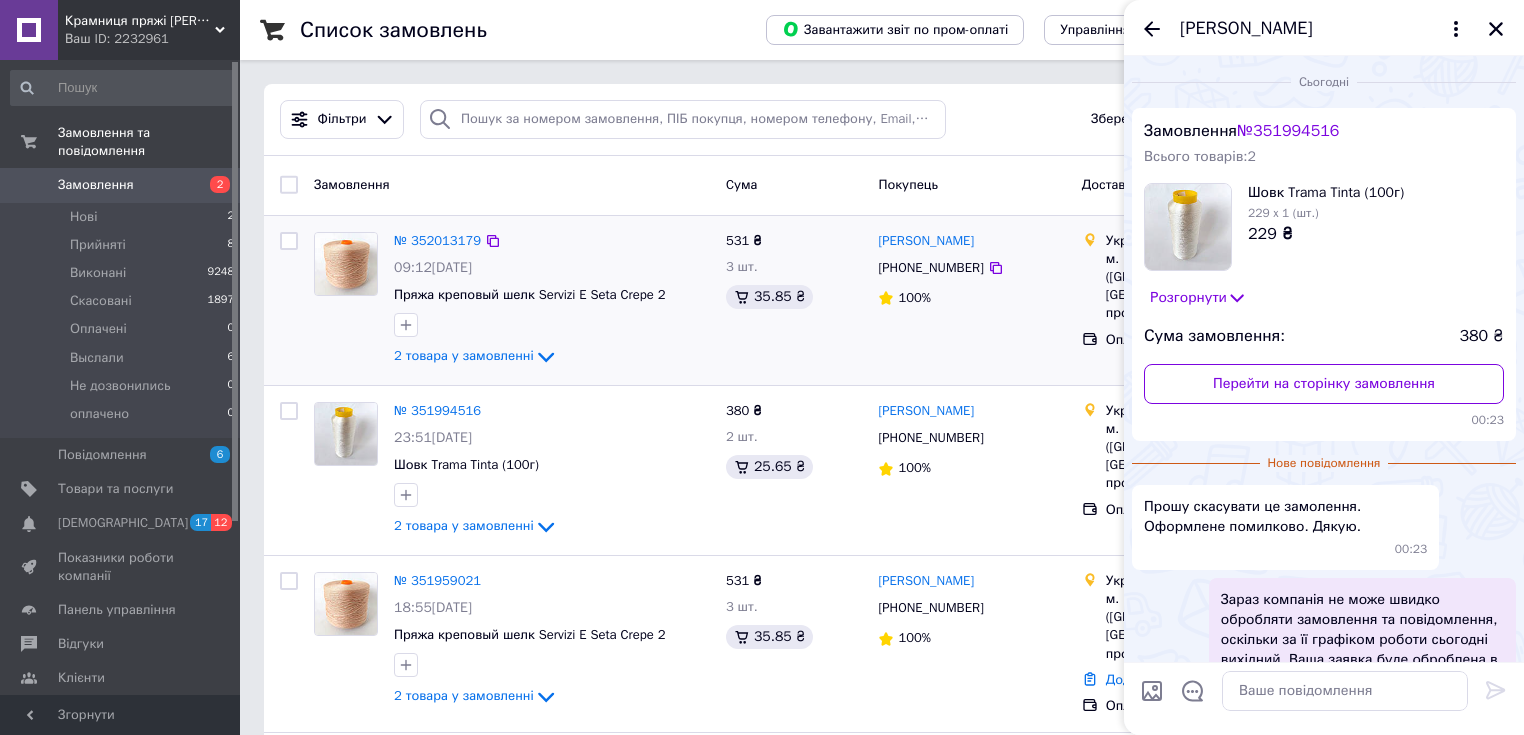 click on "531 ₴ 3 шт. 35.85 ₴" at bounding box center (794, 300) 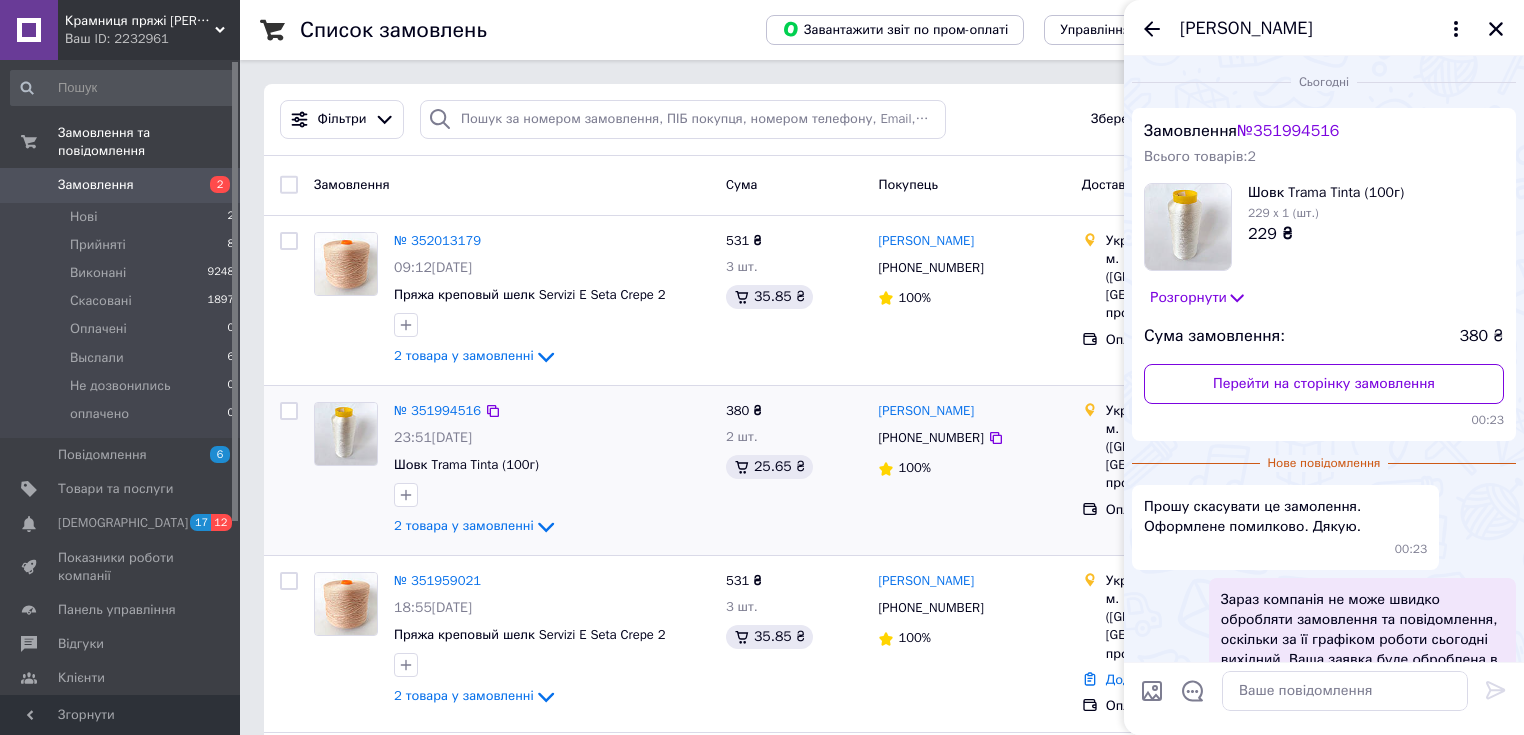click on "2 товара у замовленні" 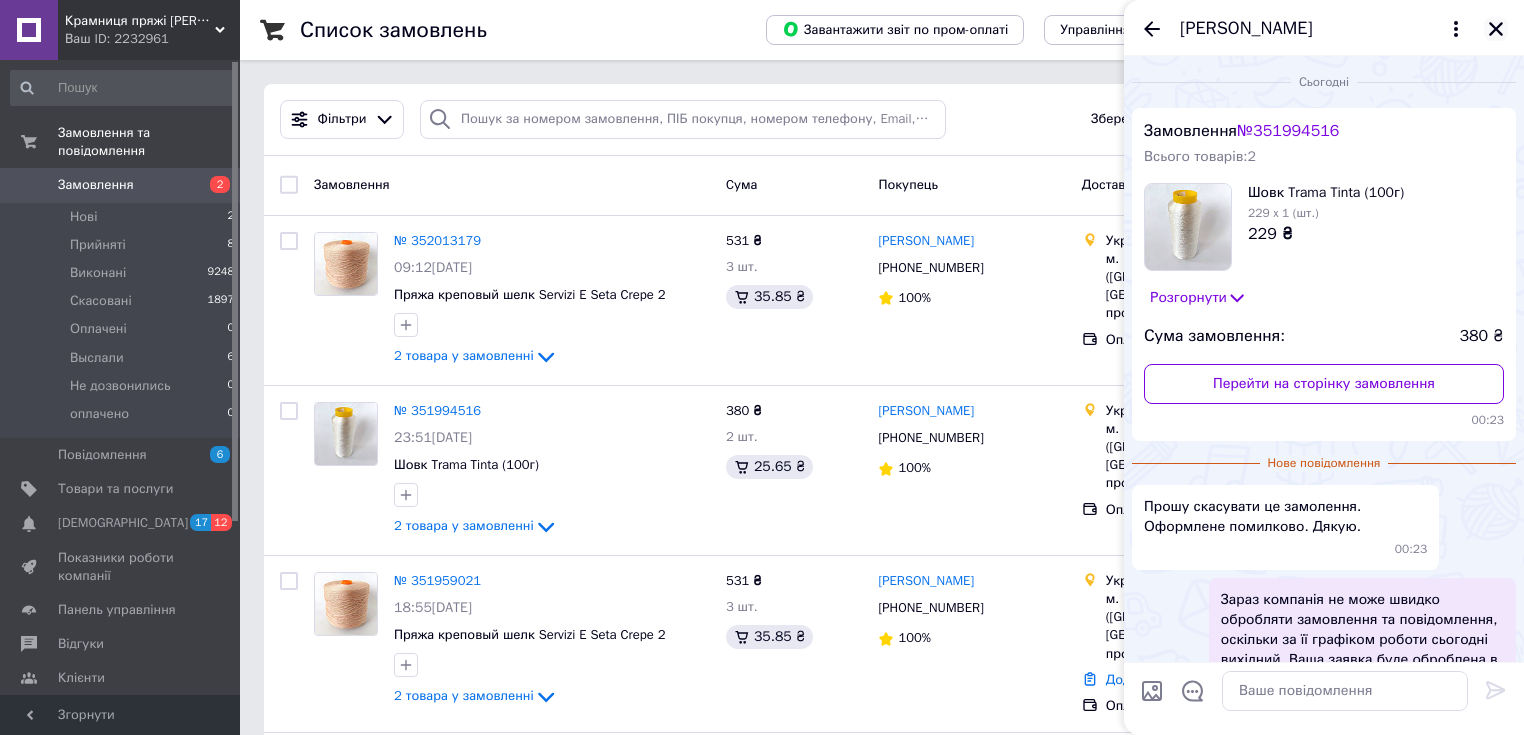 click 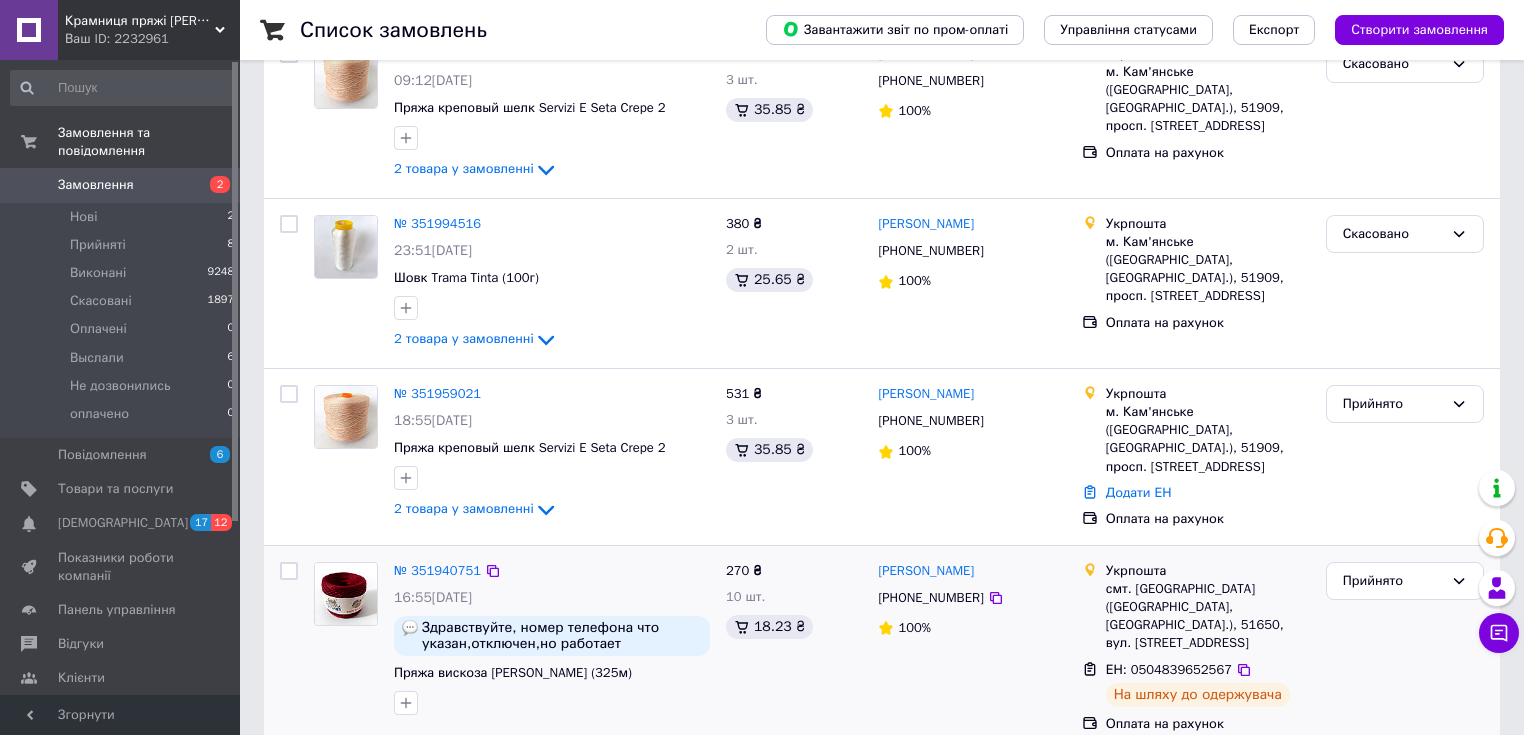 scroll, scrollTop: 320, scrollLeft: 0, axis: vertical 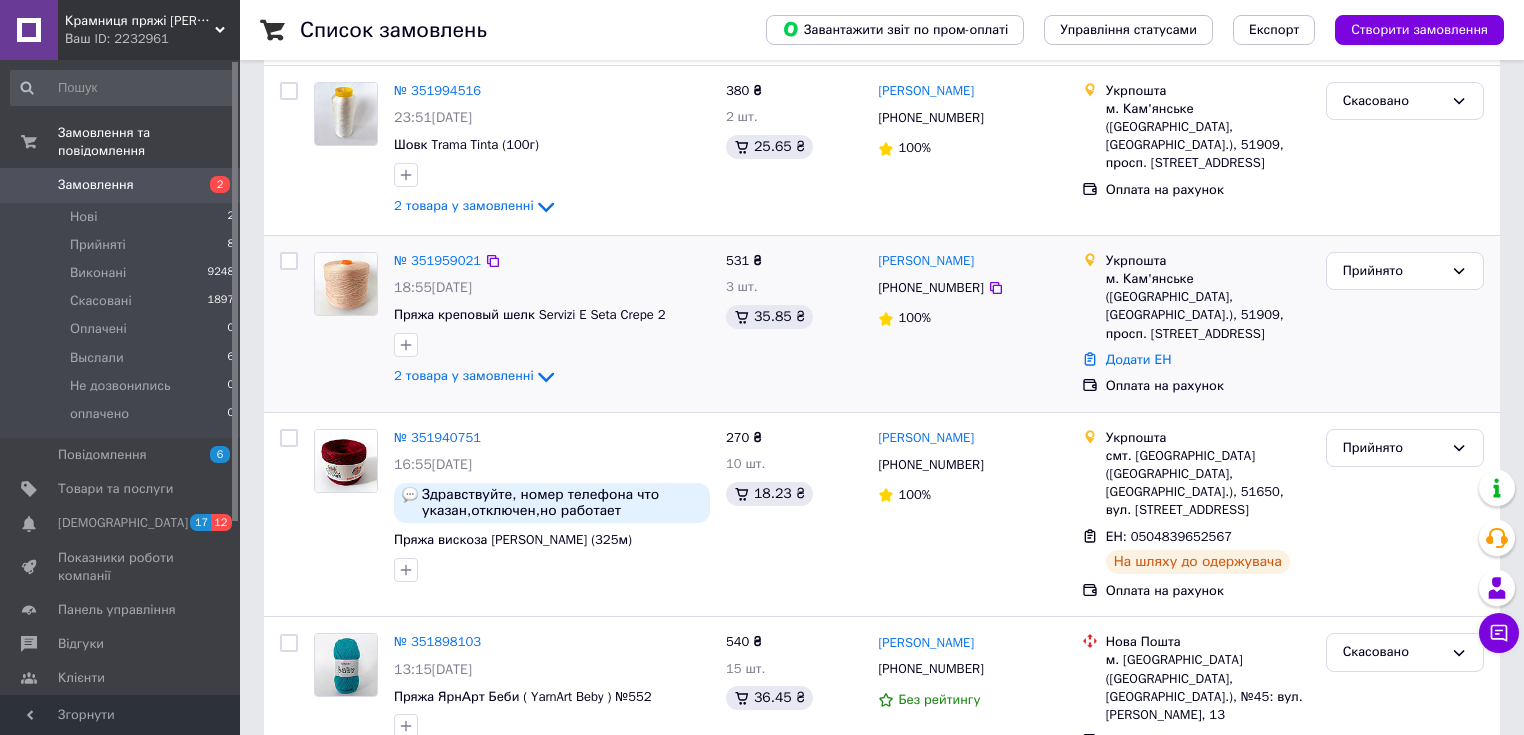 click at bounding box center (552, 345) 